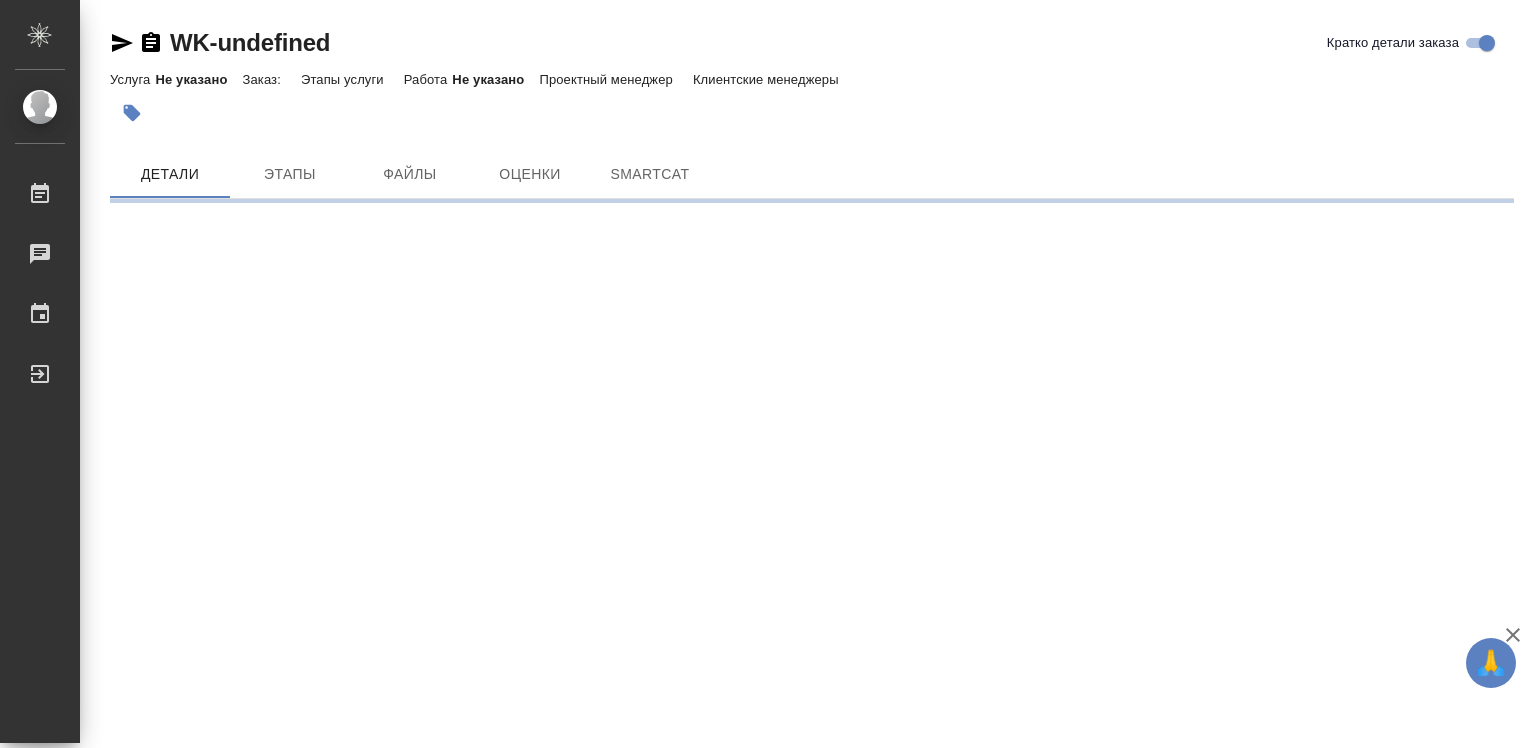 scroll, scrollTop: 0, scrollLeft: 0, axis: both 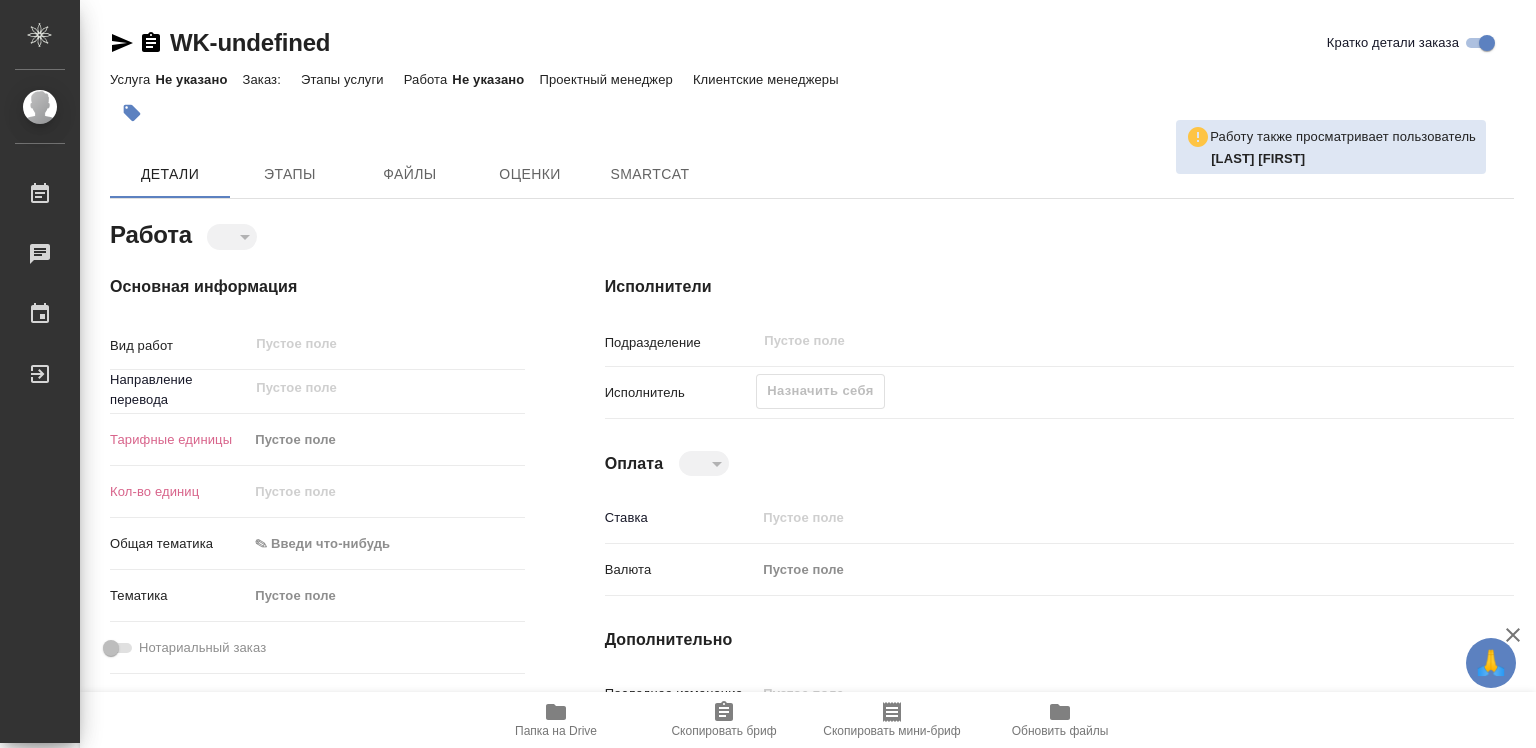 type on "x" 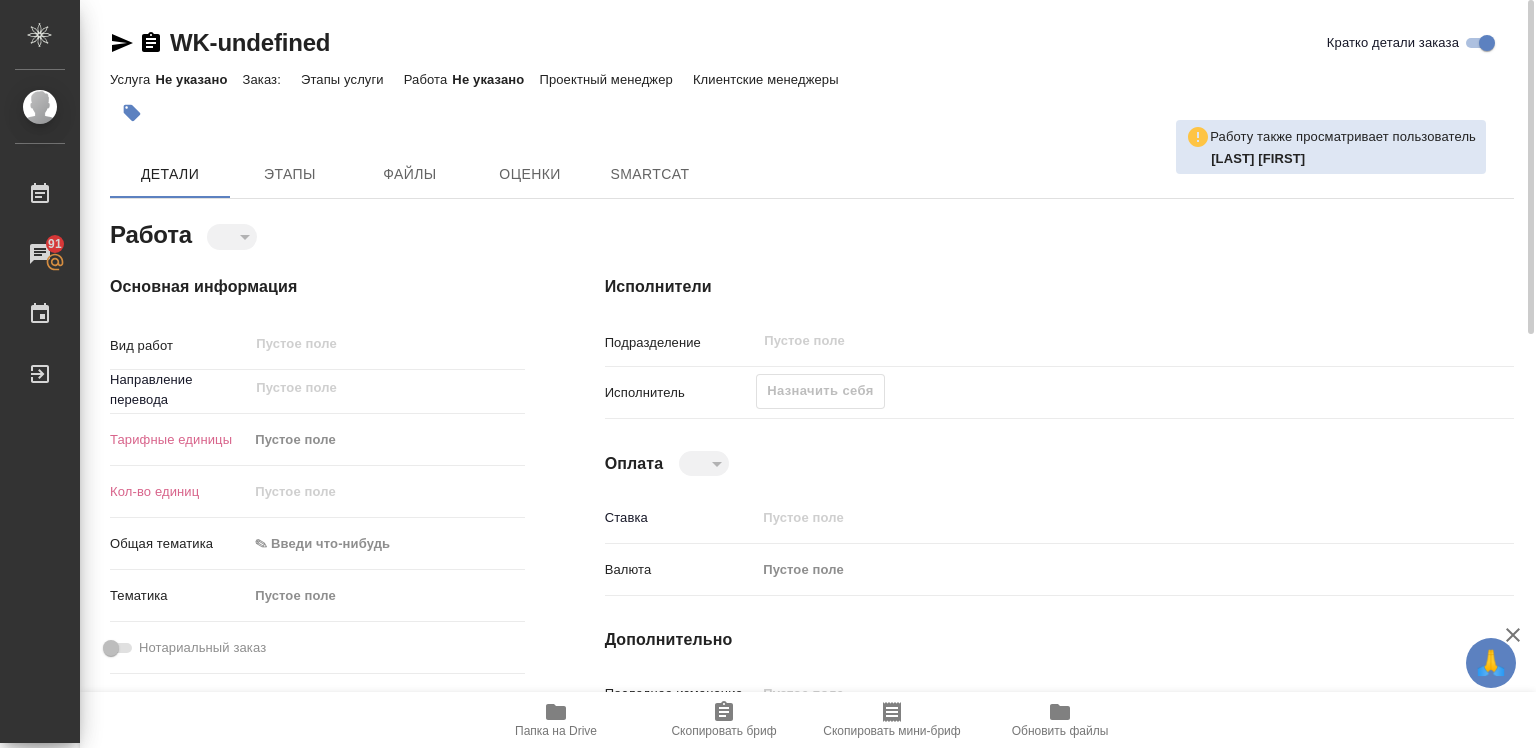 click on "Назначить себя" 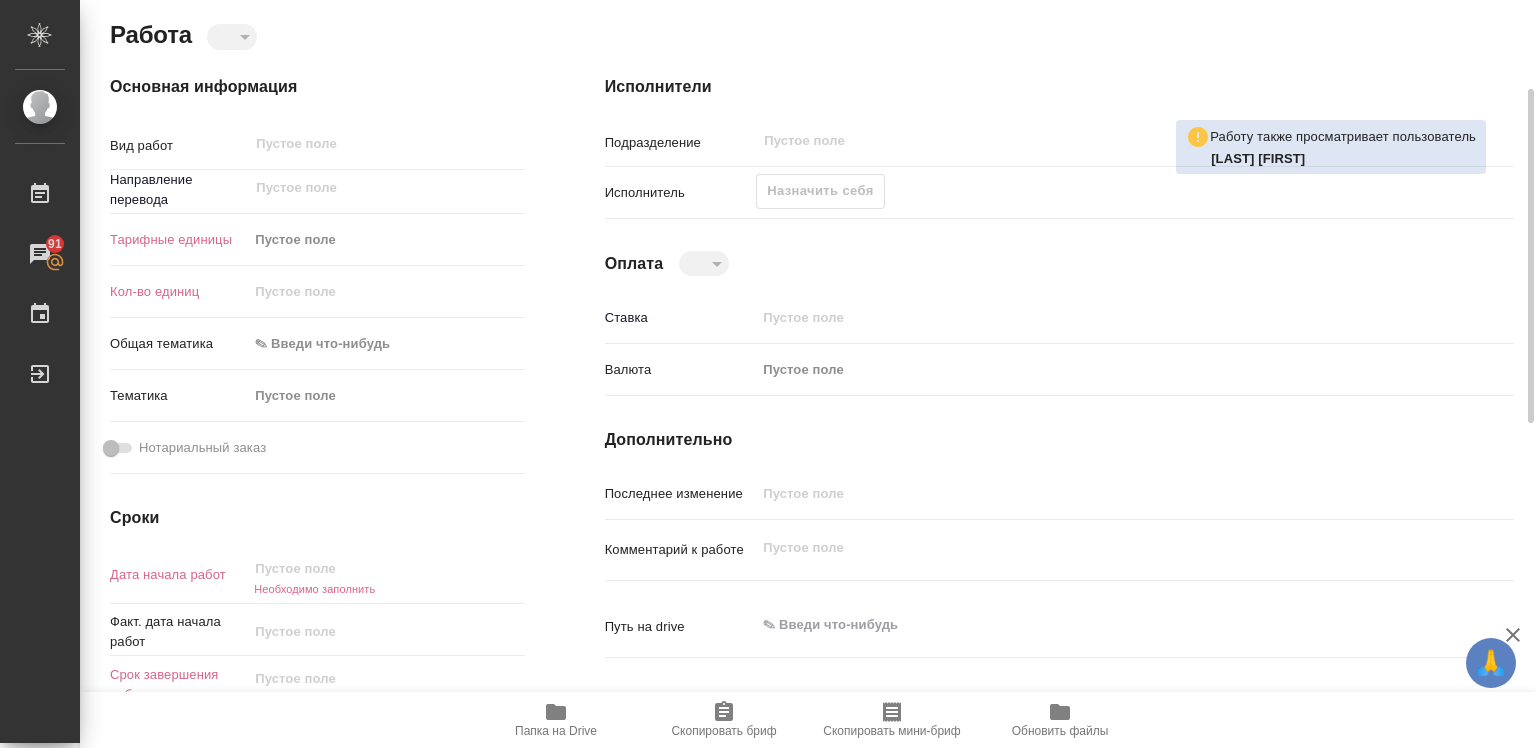 scroll, scrollTop: 0, scrollLeft: 0, axis: both 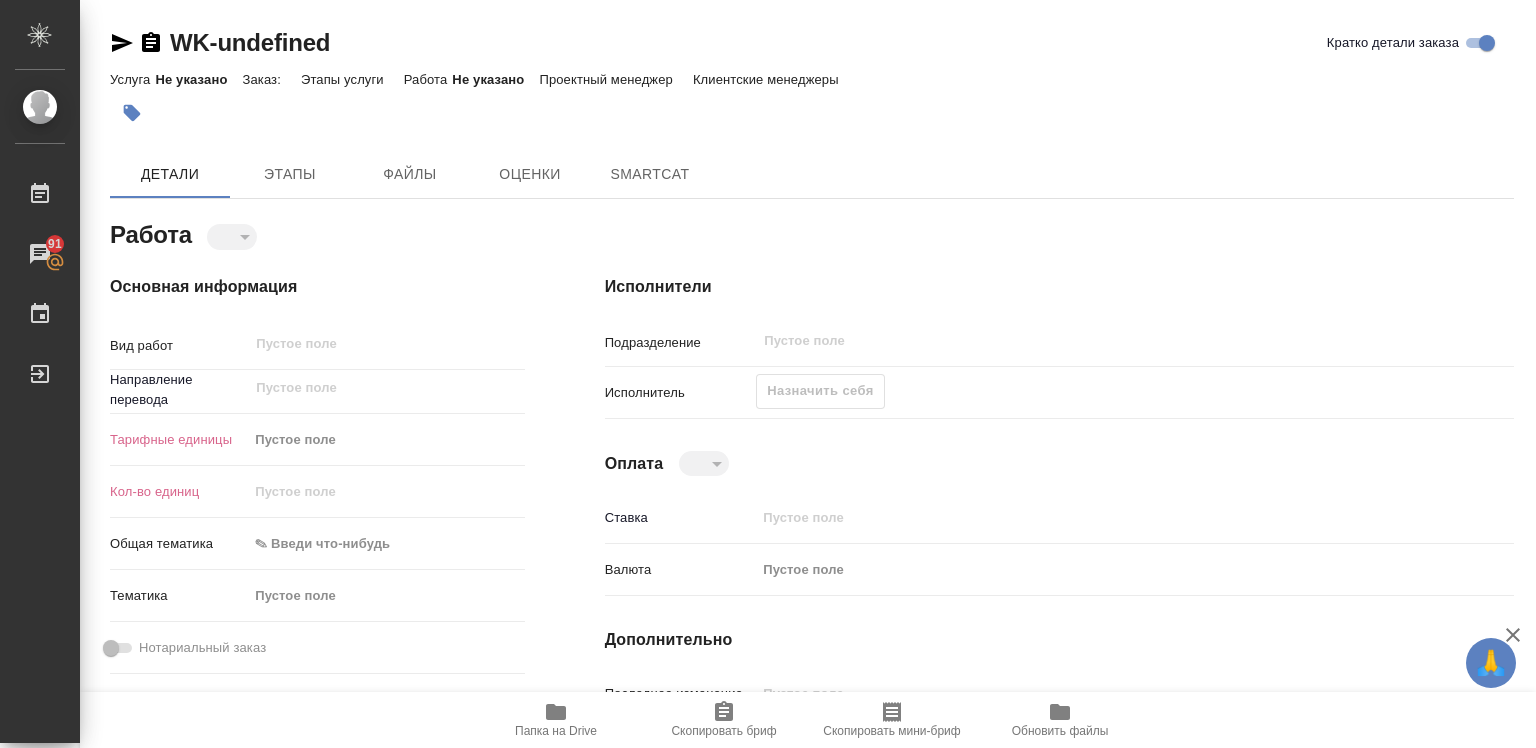 type on "x" 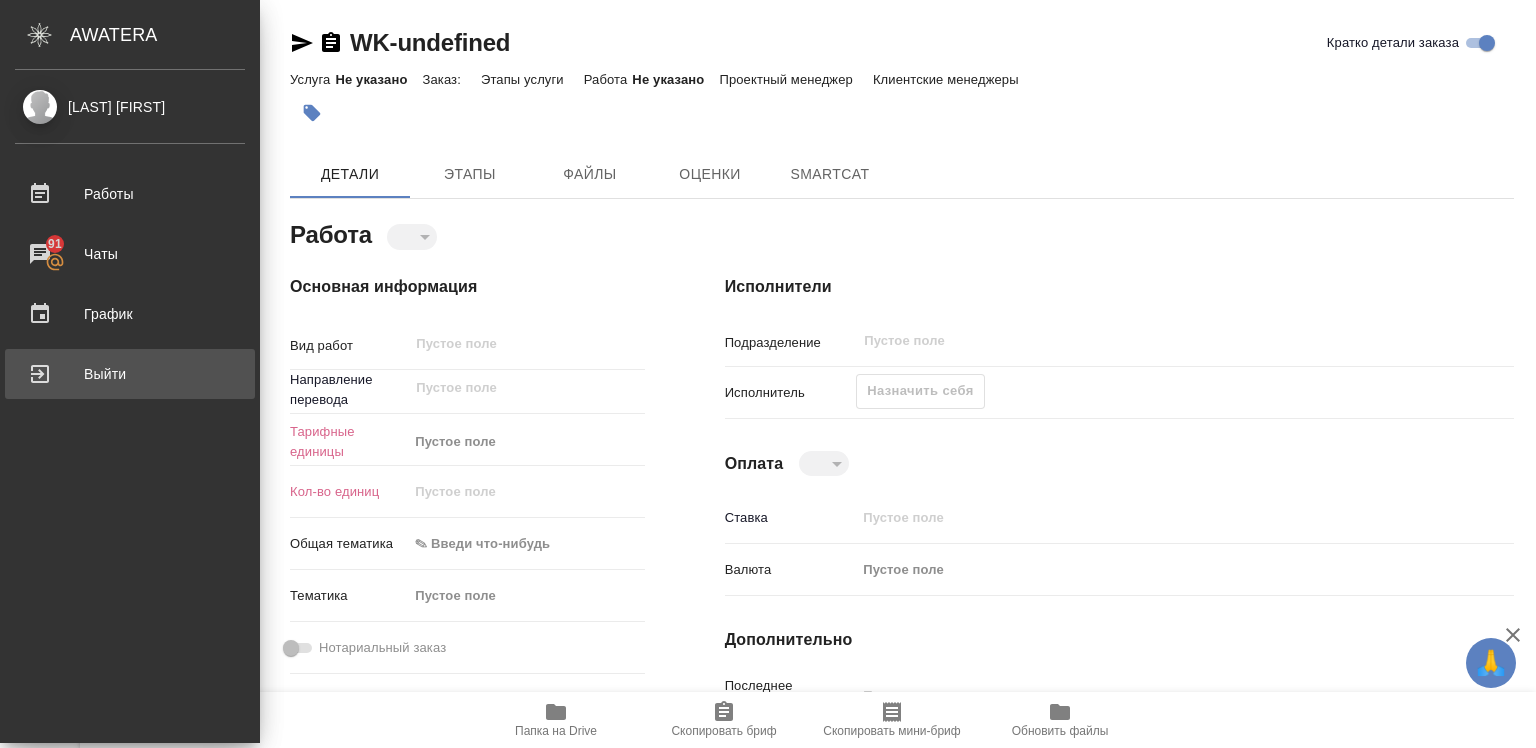 click on "Выйти" at bounding box center [130, 374] 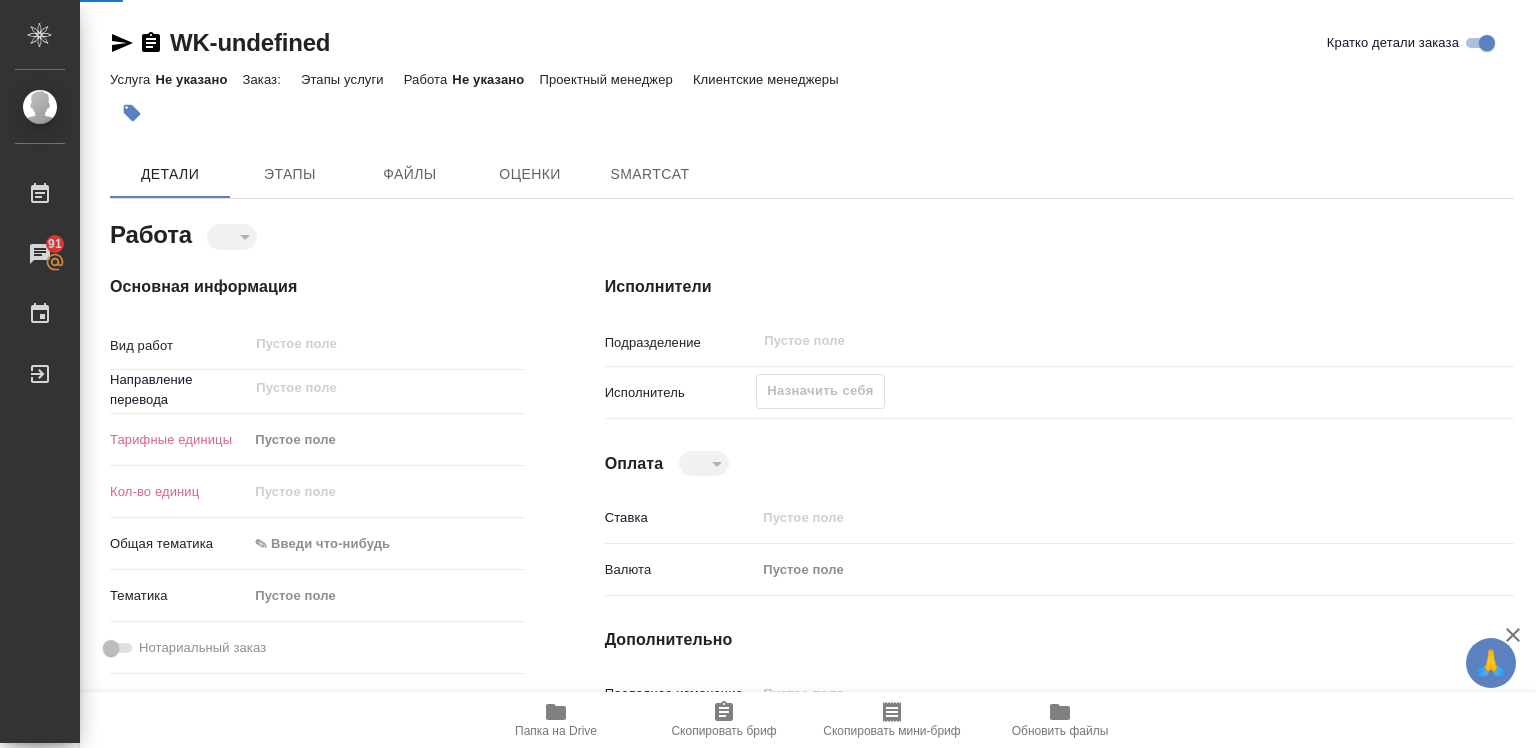 type on "x" 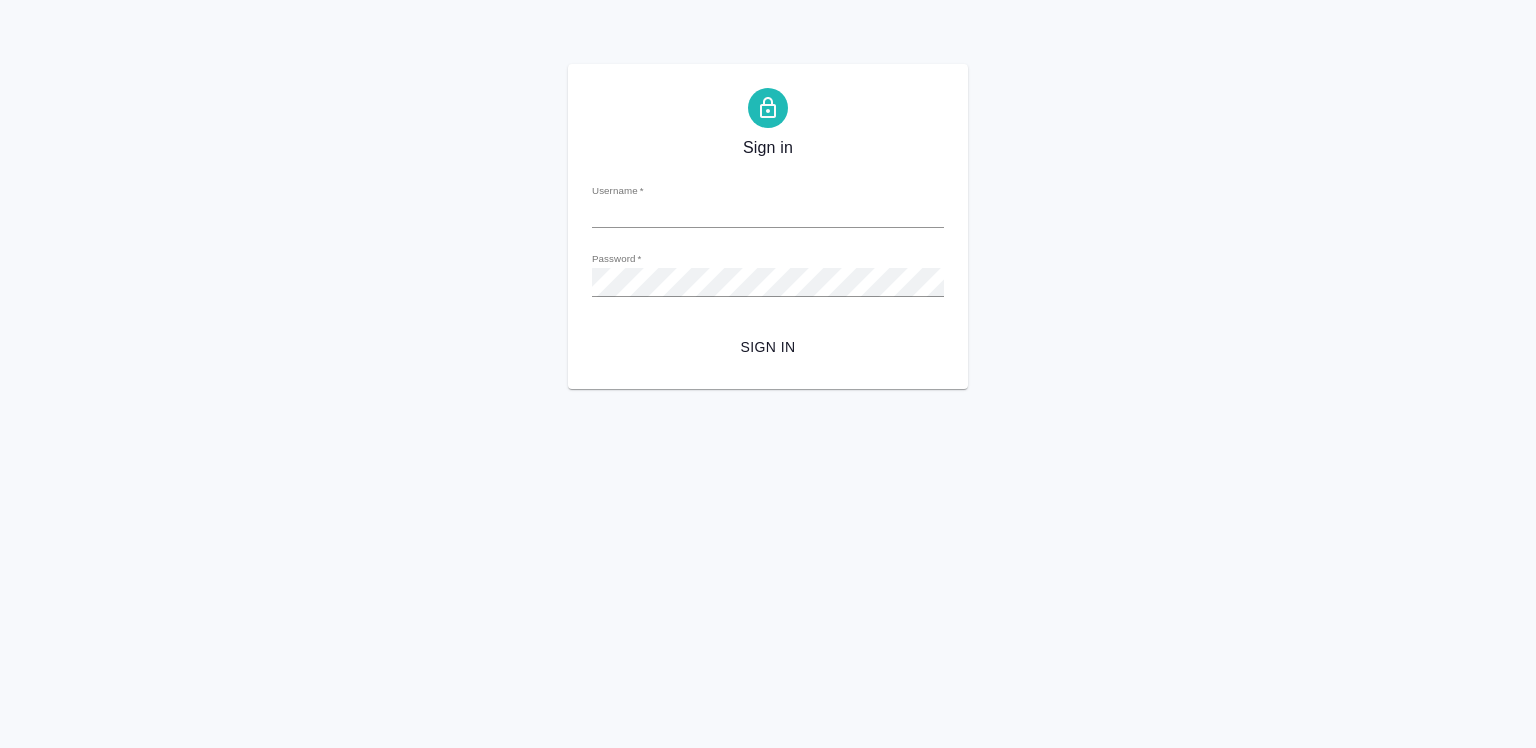 scroll, scrollTop: 0, scrollLeft: 0, axis: both 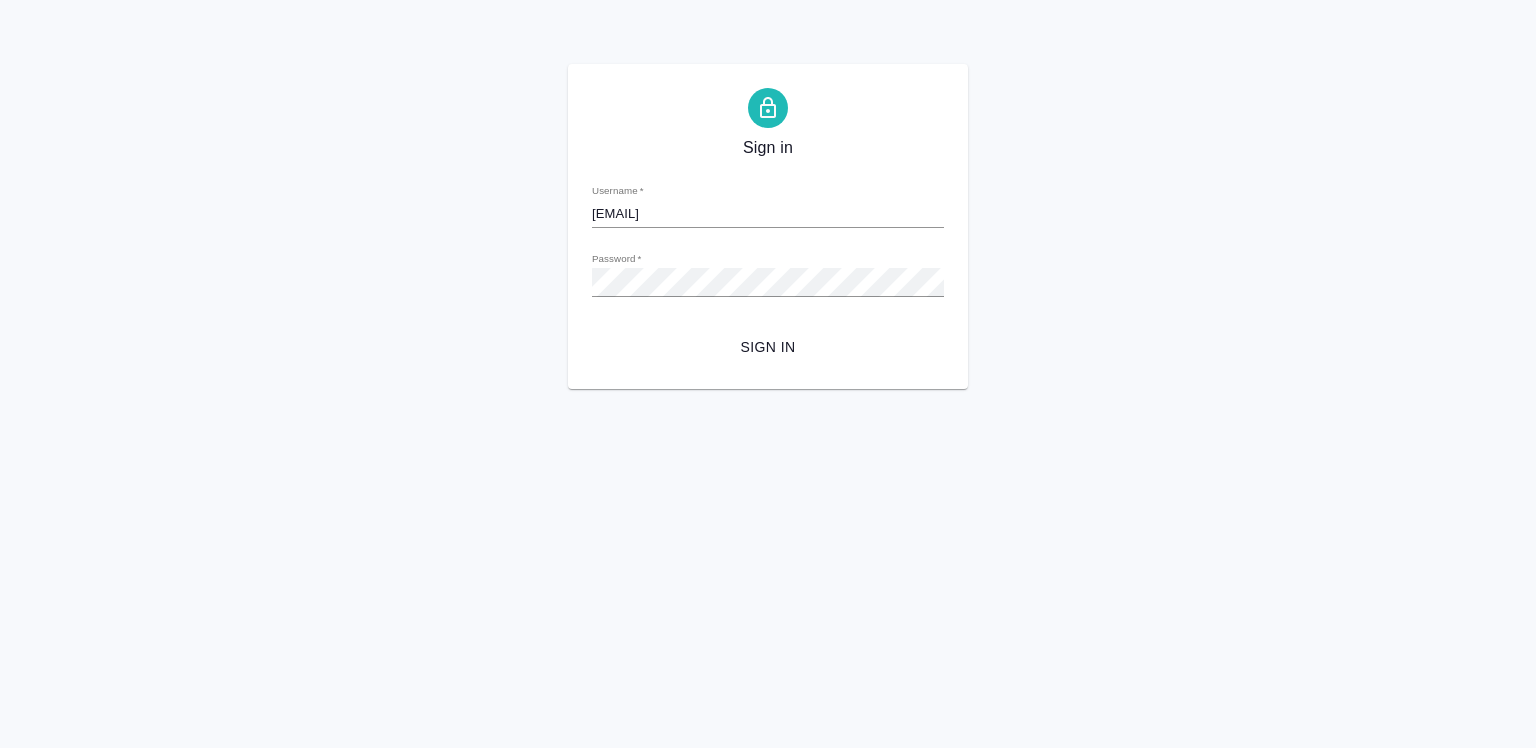 click on "Sign in" at bounding box center [768, 347] 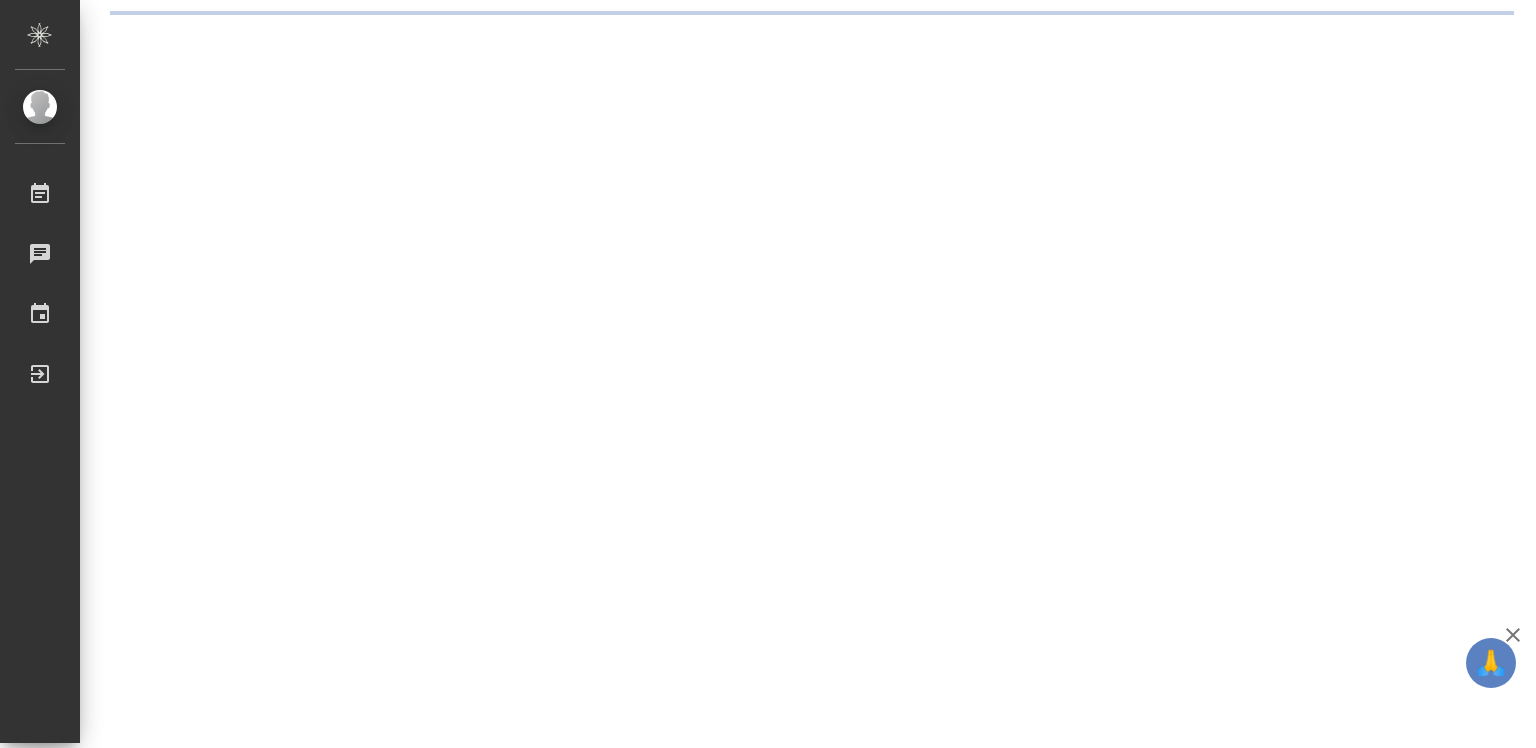 scroll, scrollTop: 0, scrollLeft: 0, axis: both 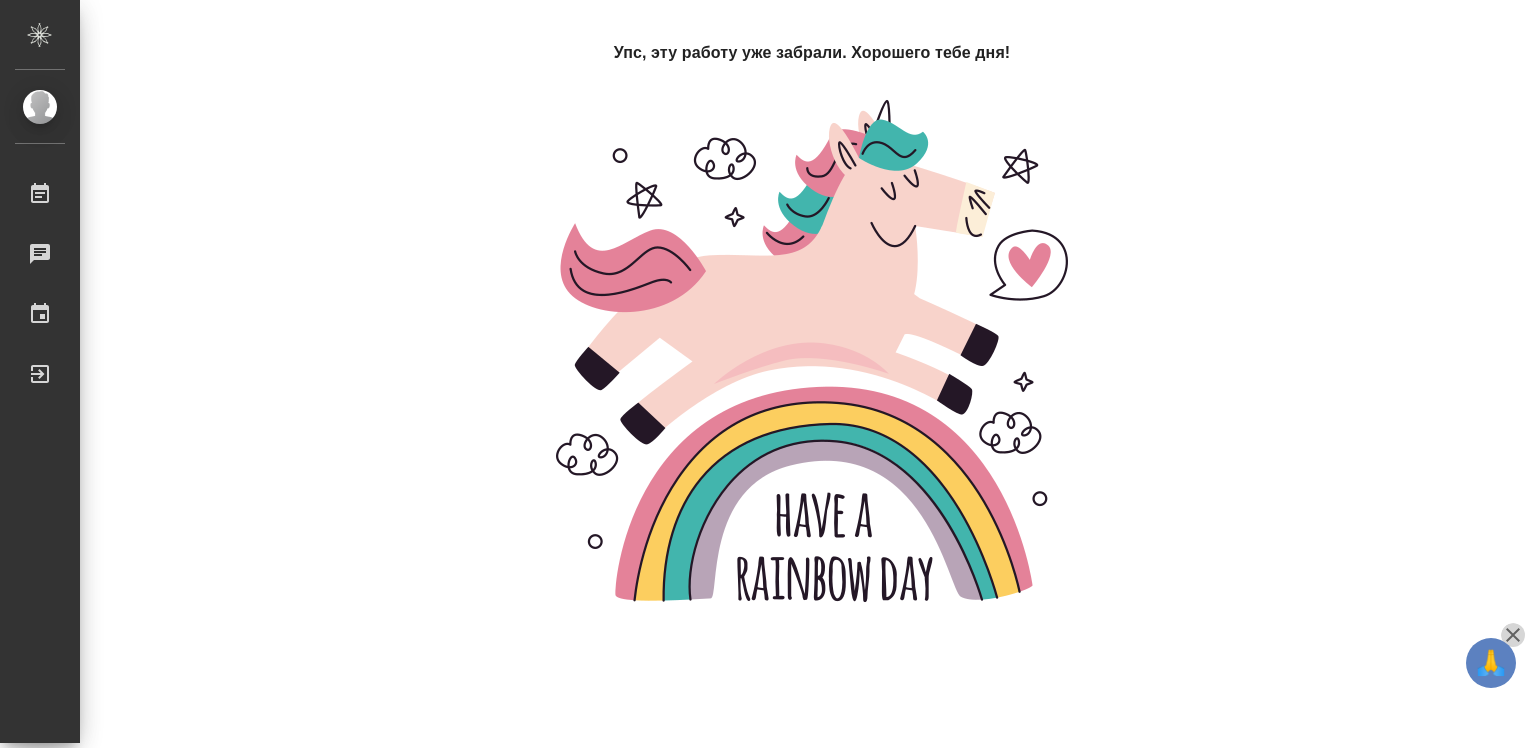 click 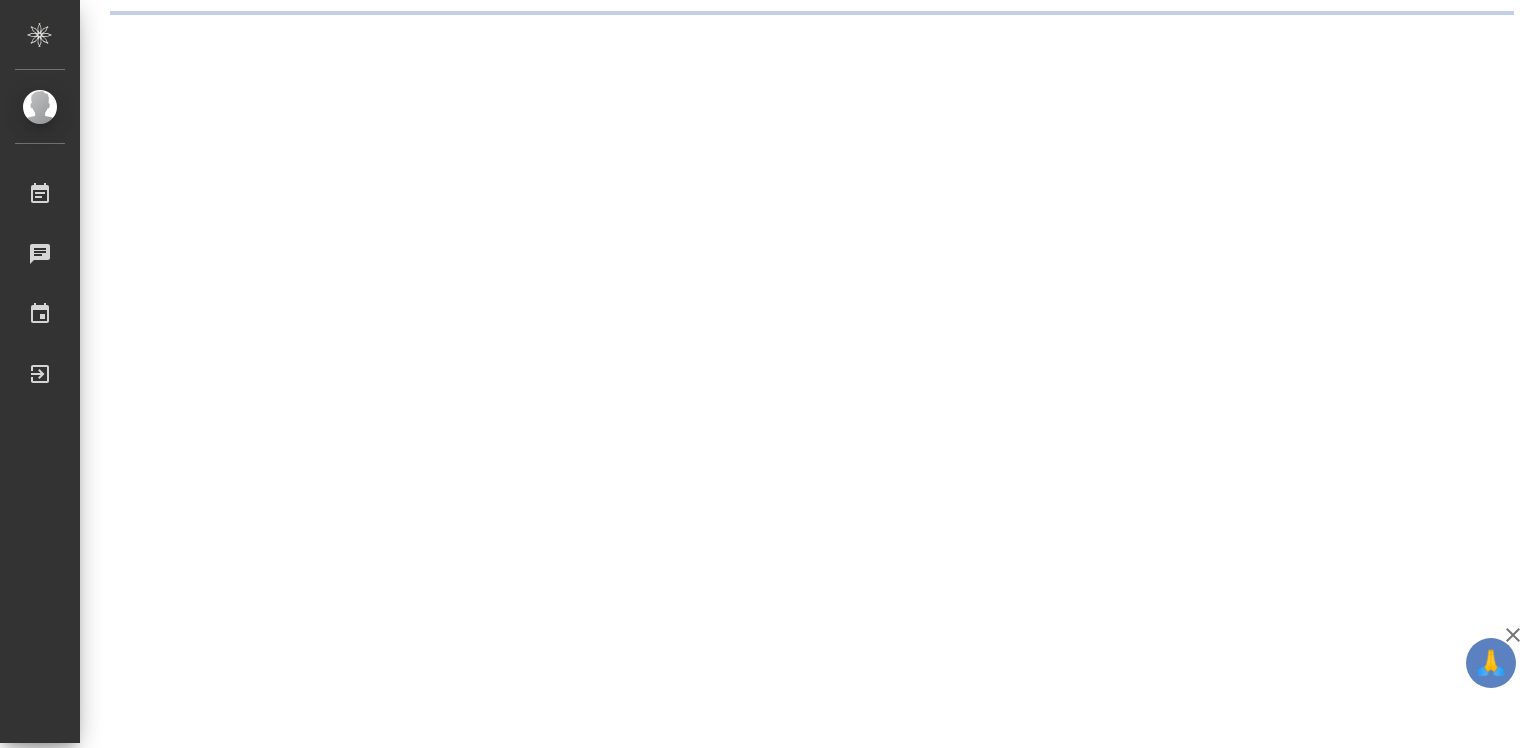 scroll, scrollTop: 0, scrollLeft: 0, axis: both 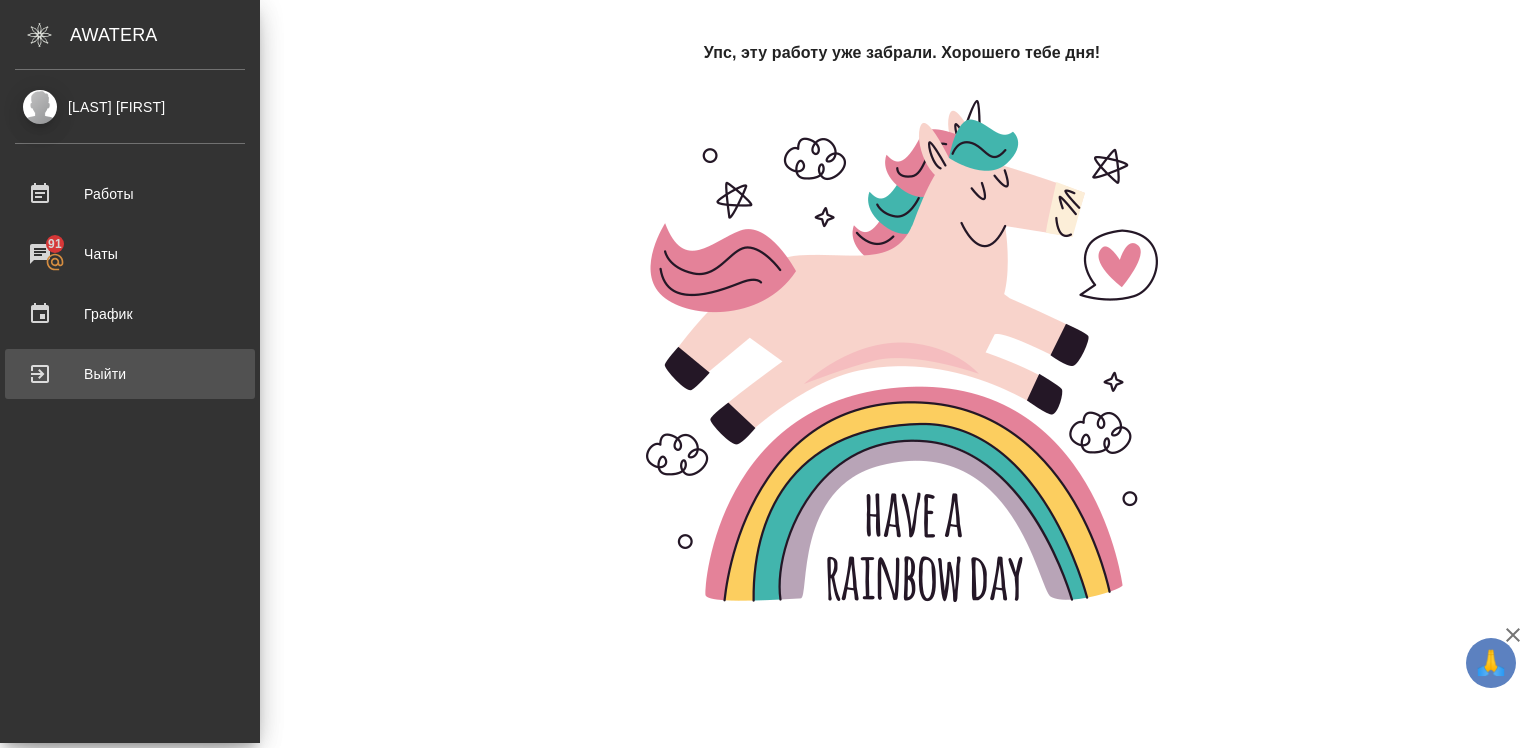click on "Выйти" at bounding box center (130, 374) 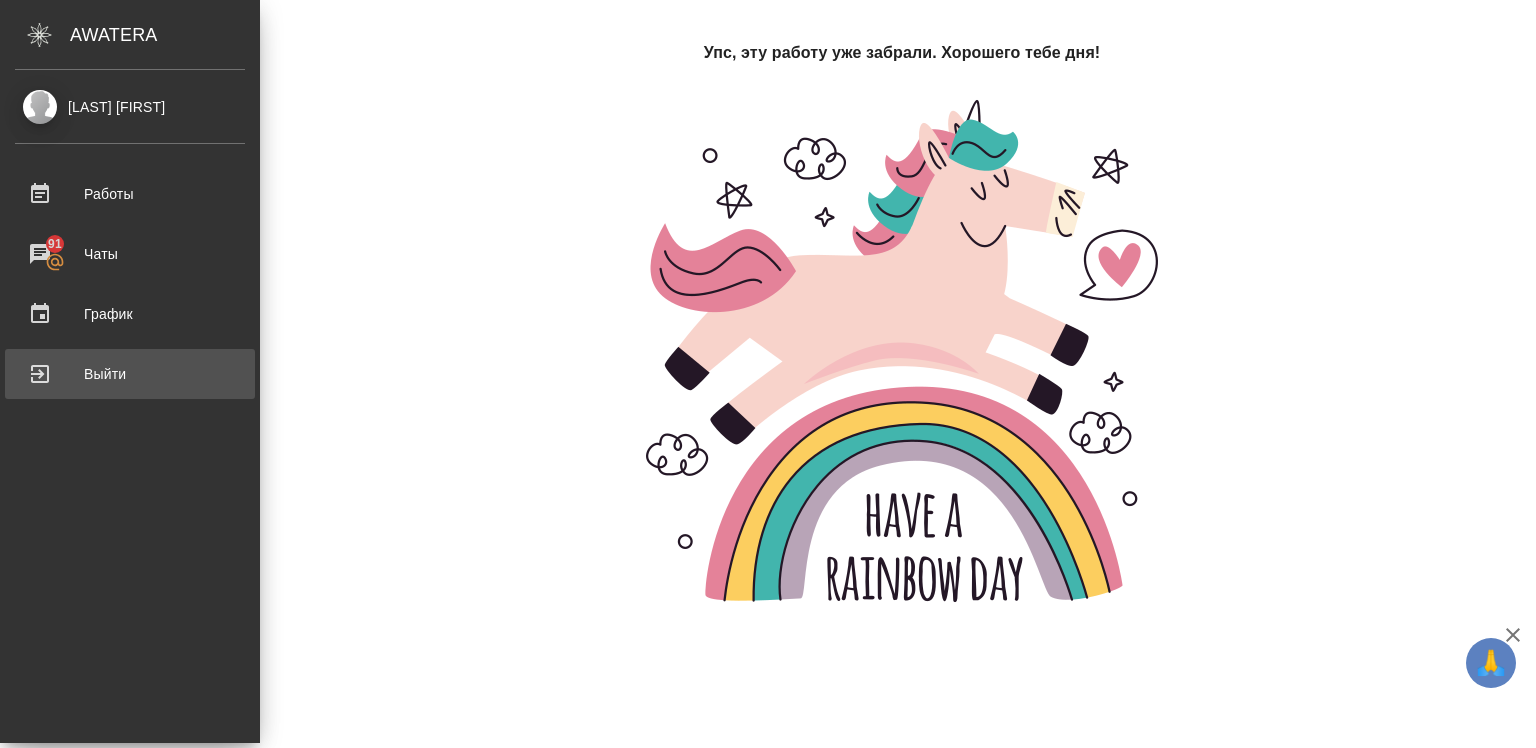 click on "Выйти" at bounding box center (130, 374) 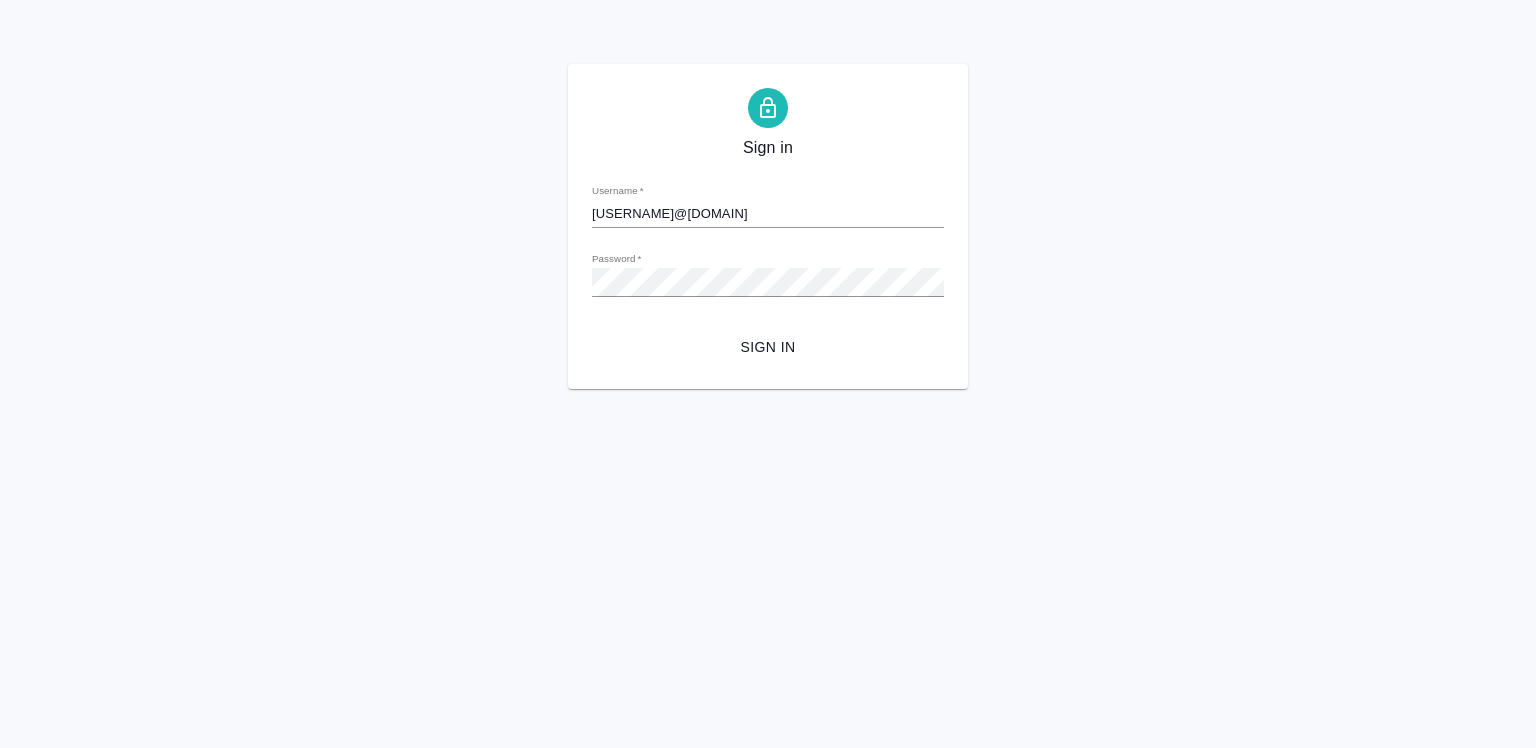 scroll, scrollTop: 0, scrollLeft: 0, axis: both 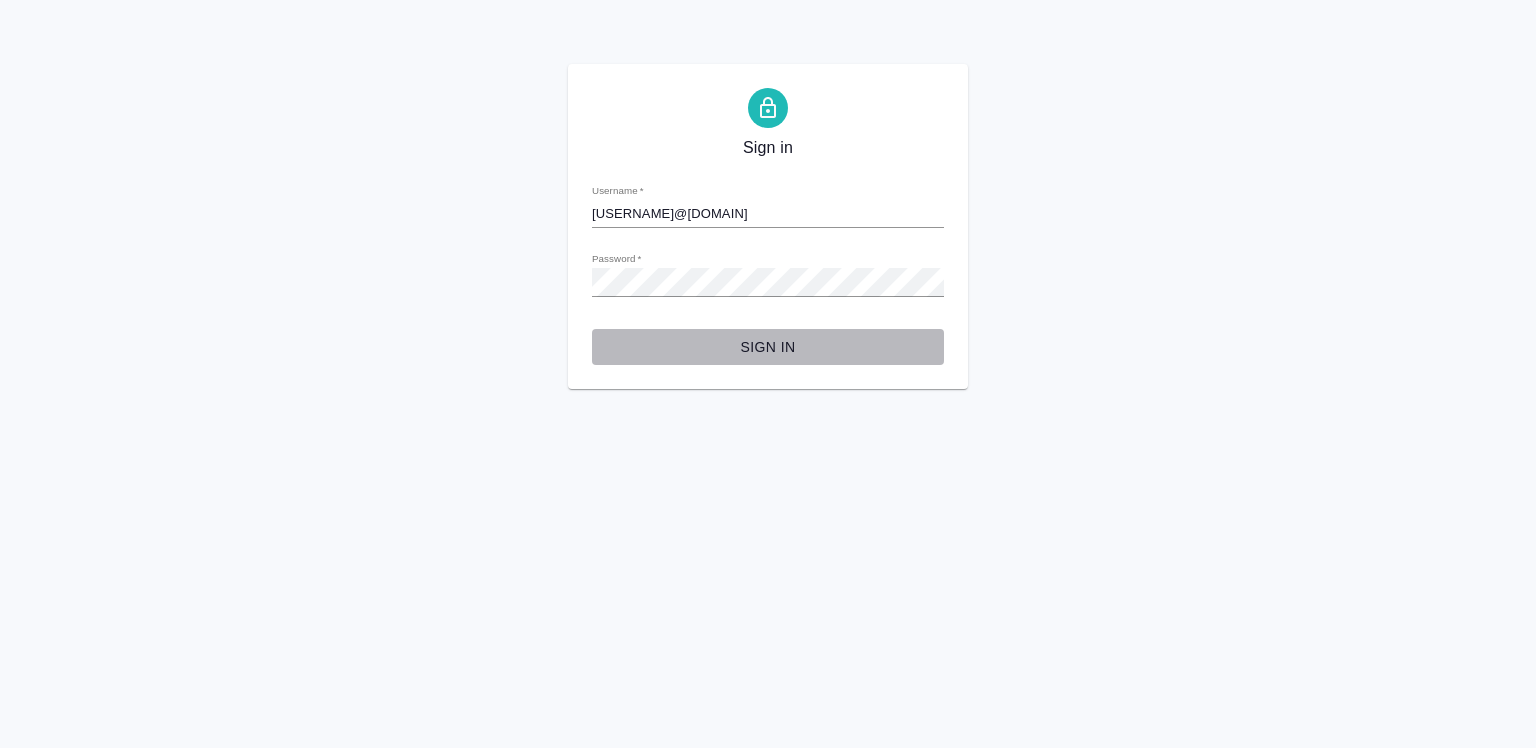 click on "Sign in" at bounding box center [768, 347] 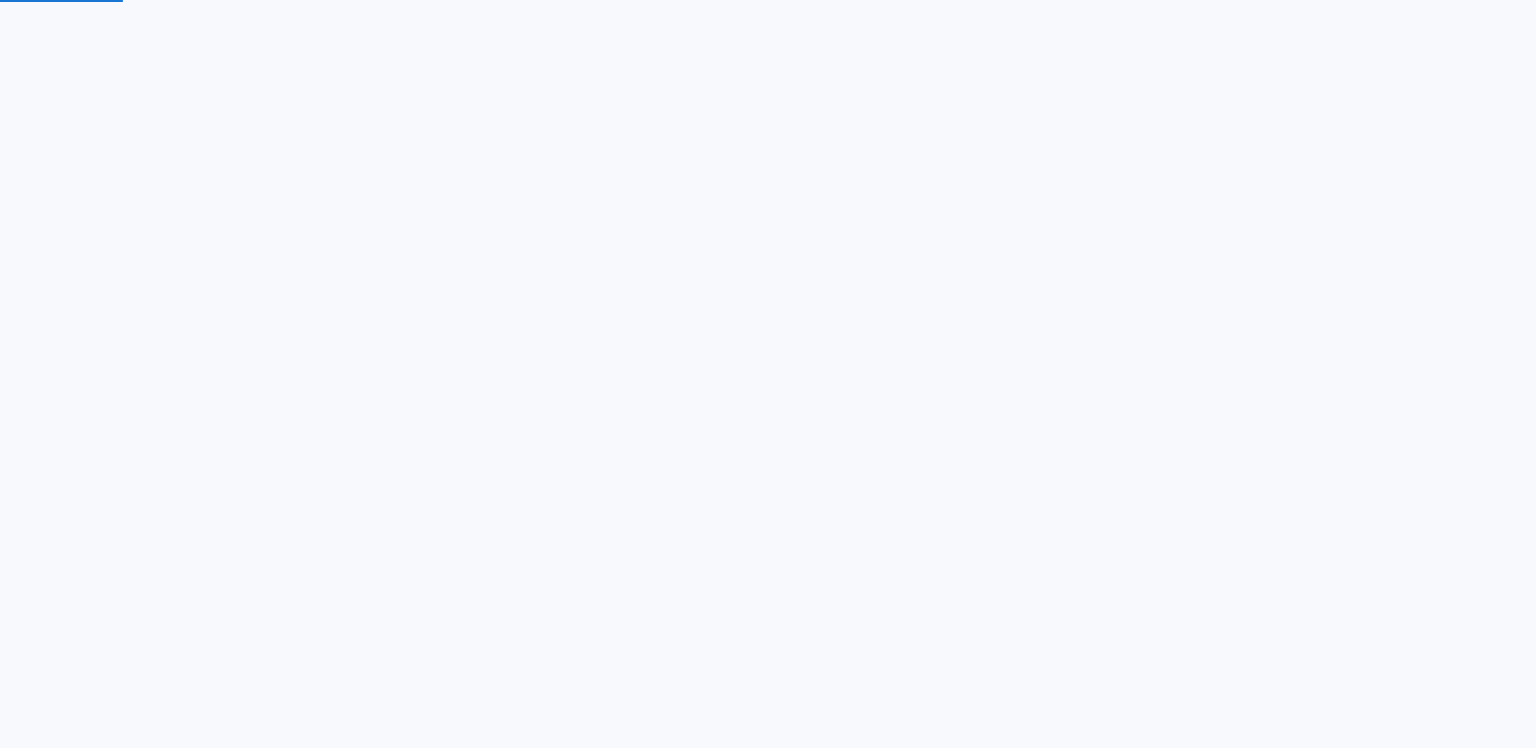 scroll, scrollTop: 0, scrollLeft: 0, axis: both 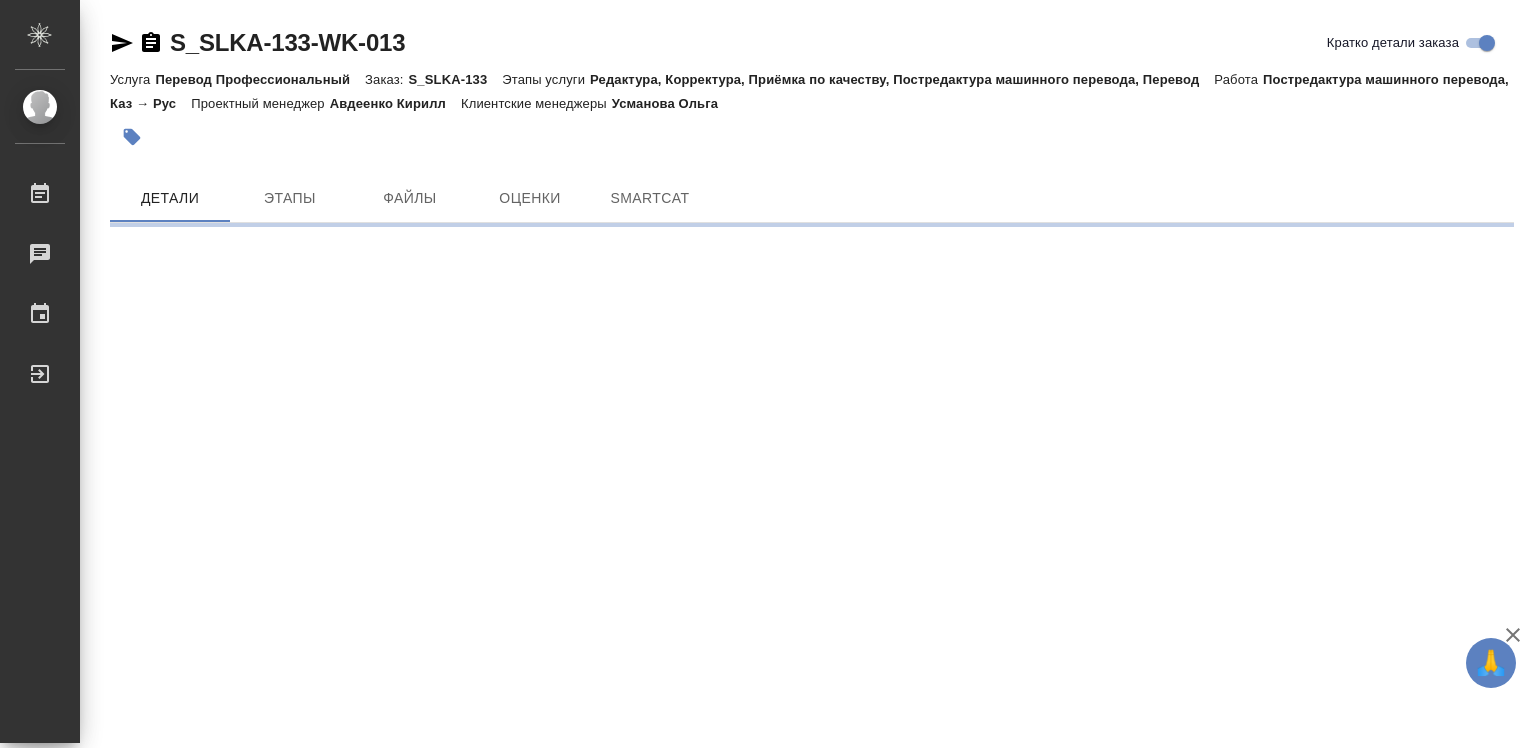 click 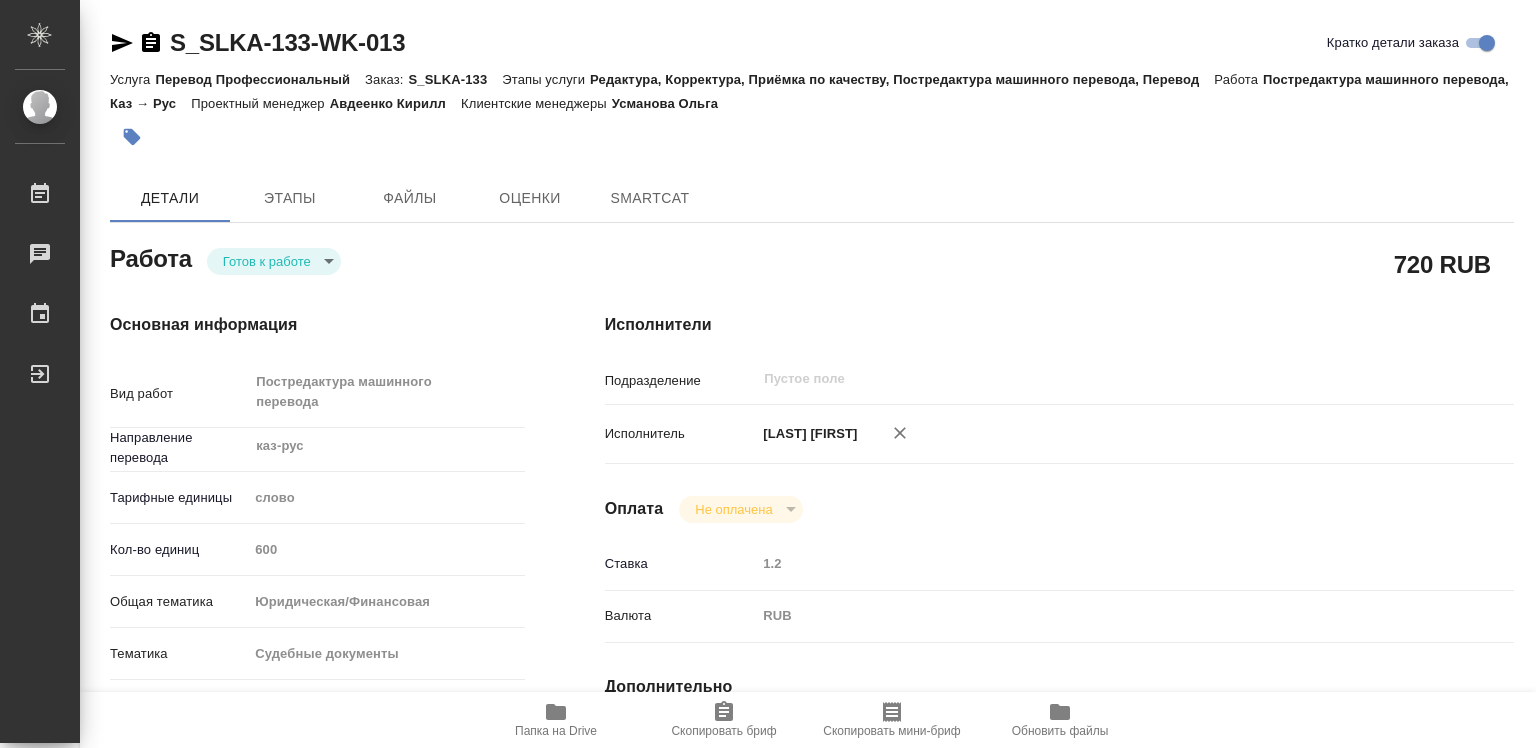 type on "x" 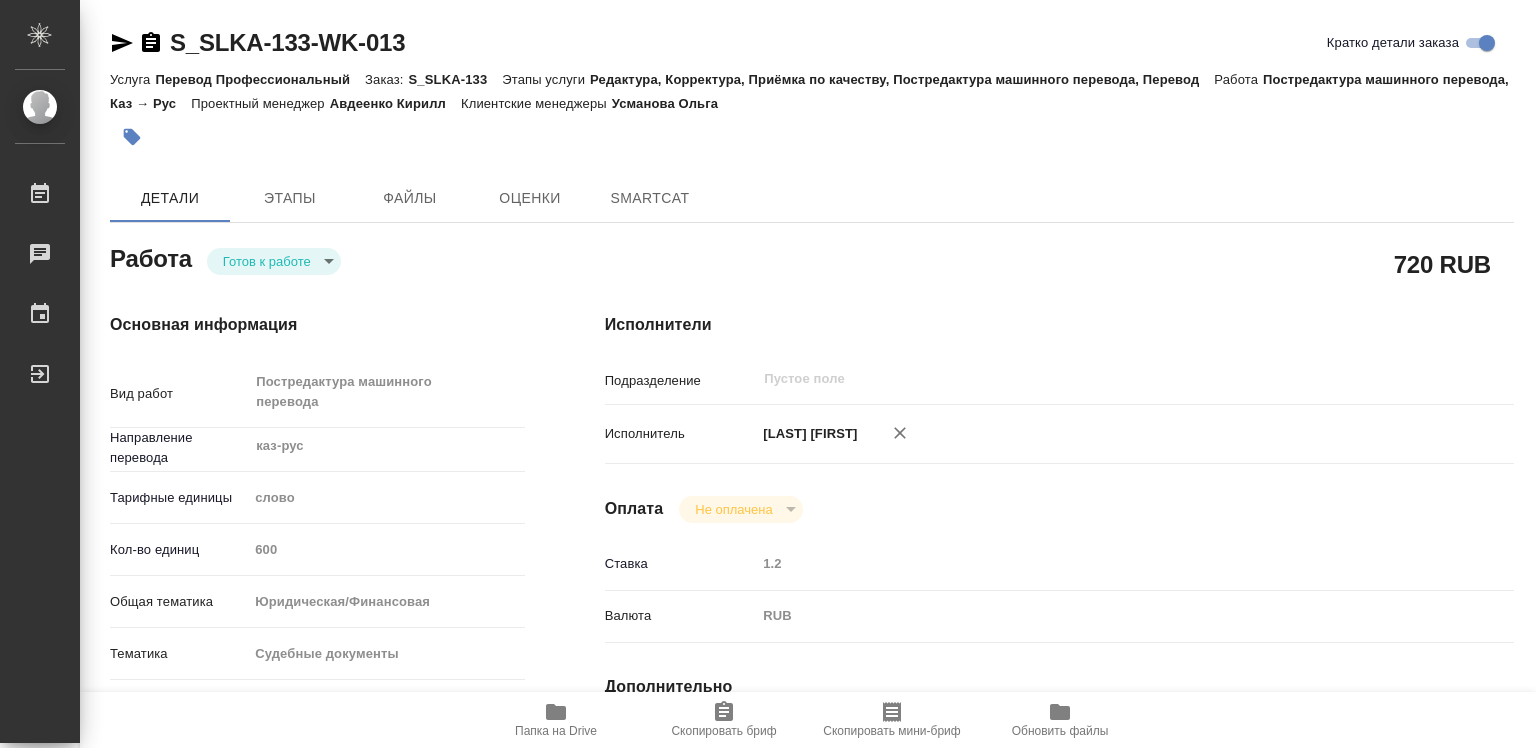 type on "x" 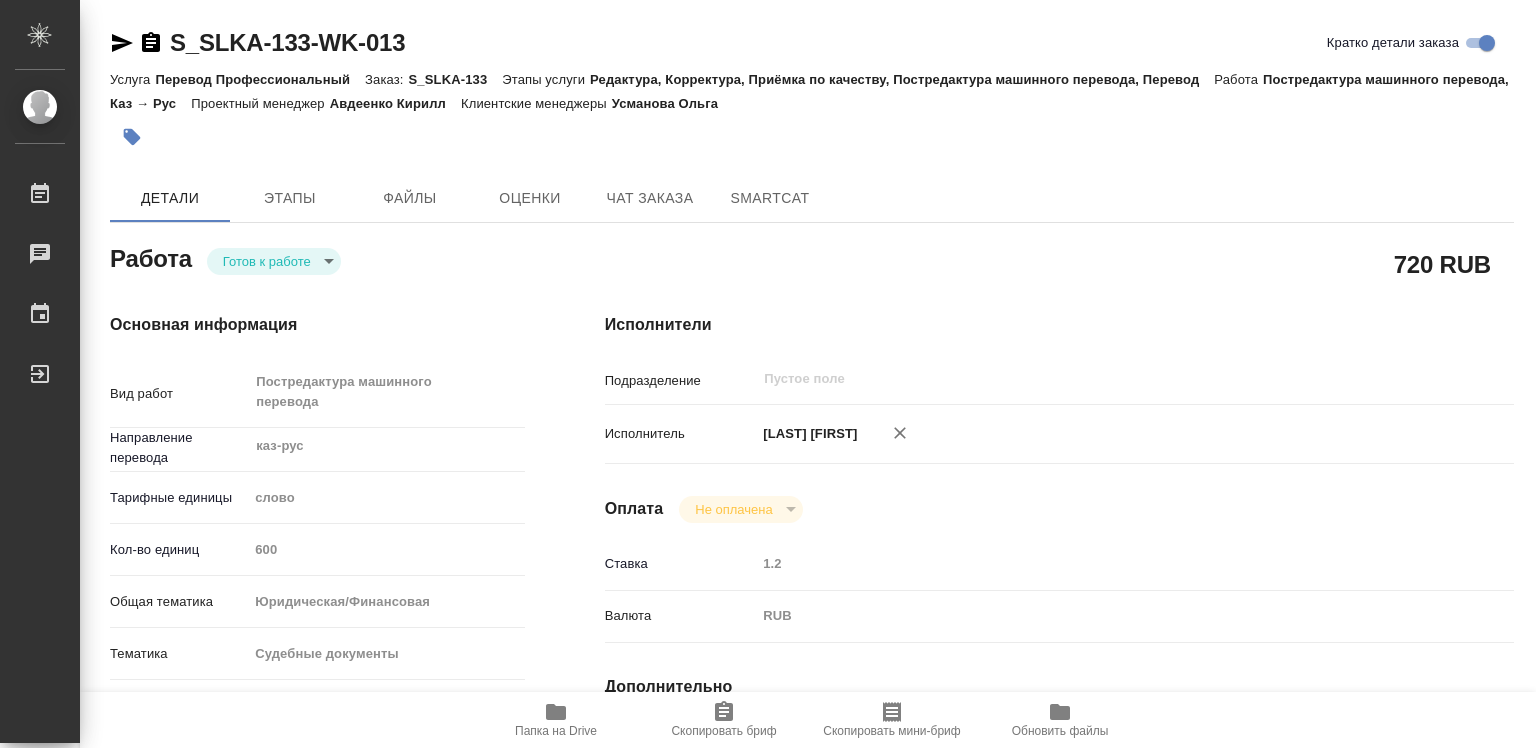 type on "x" 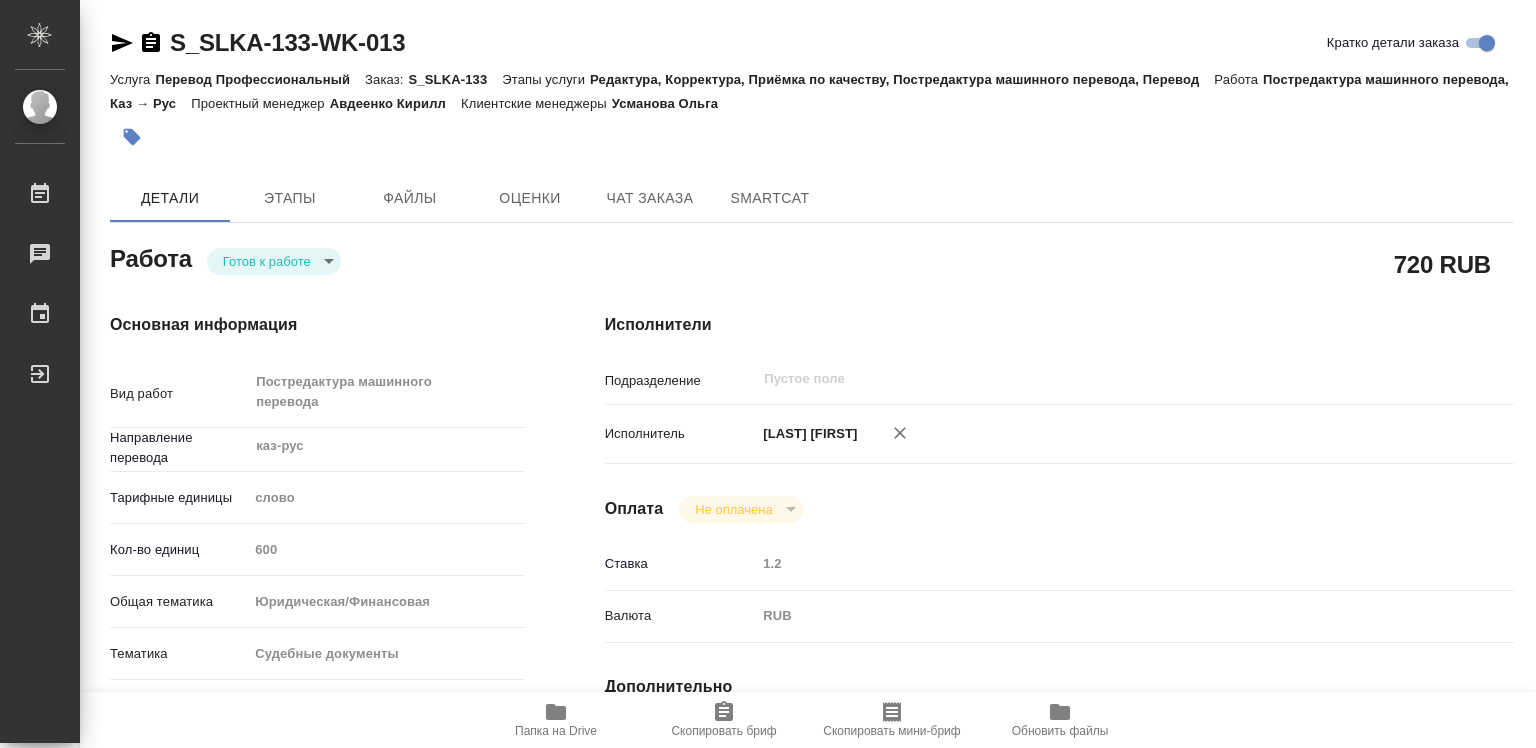 type on "x" 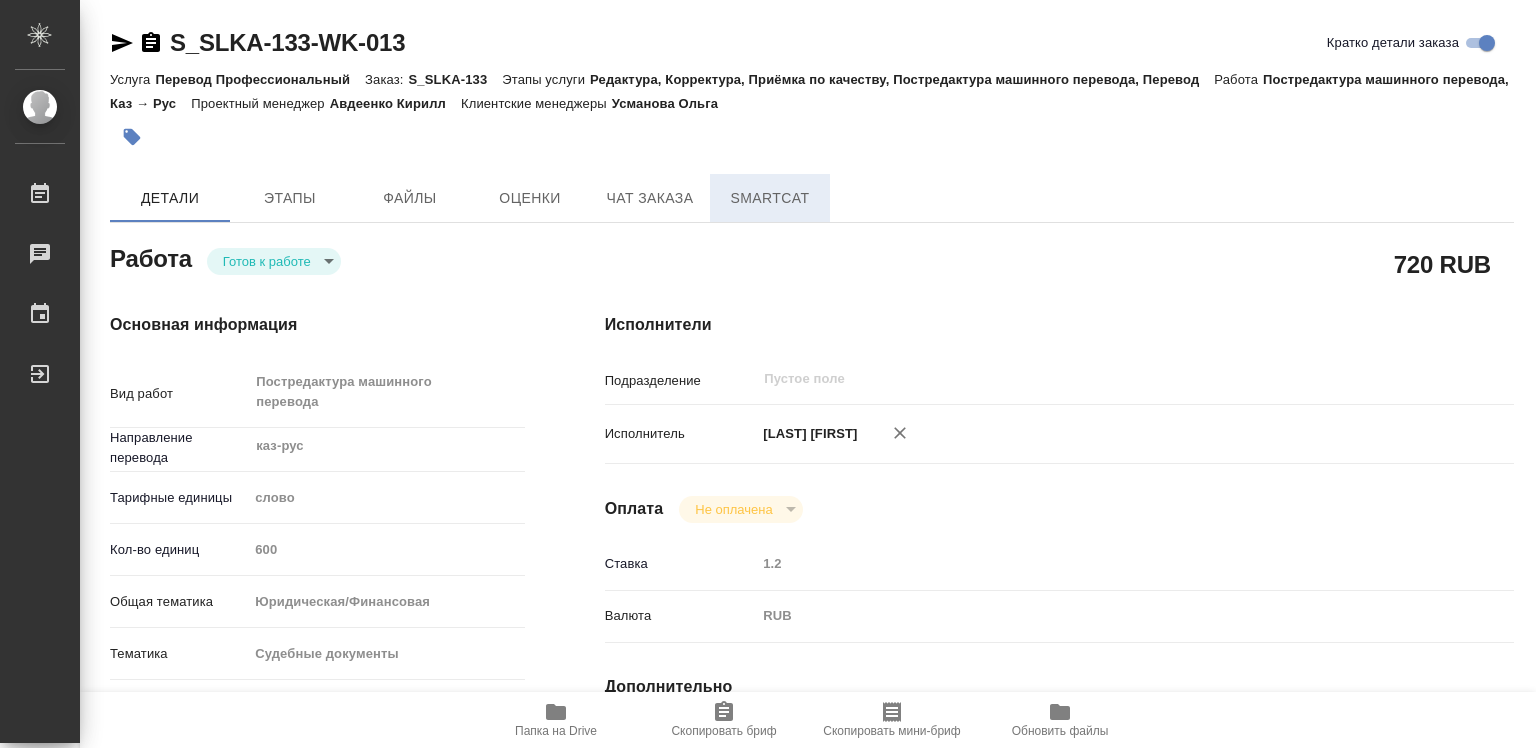 click on "SmartCat" at bounding box center [770, 198] 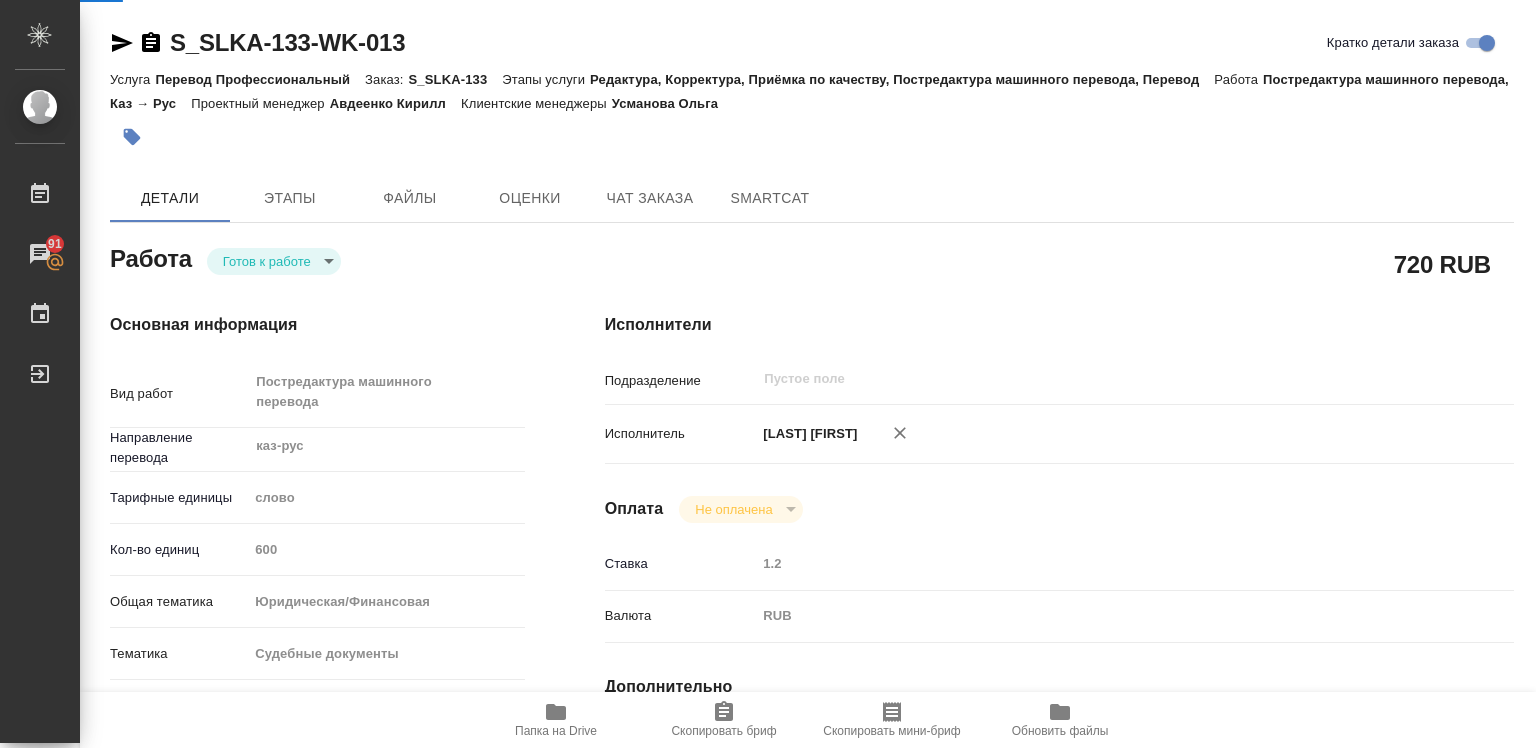 type on "x" 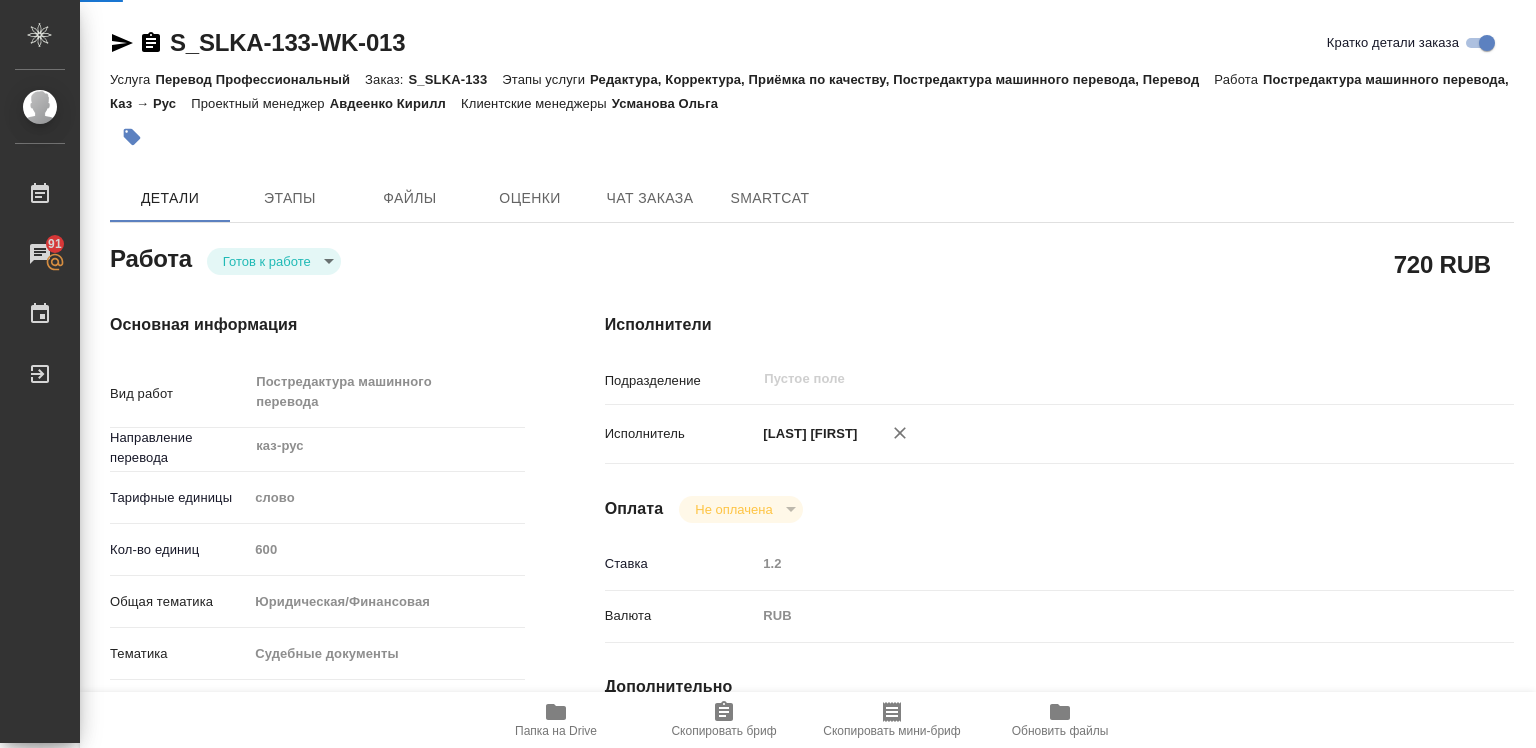 type on "x" 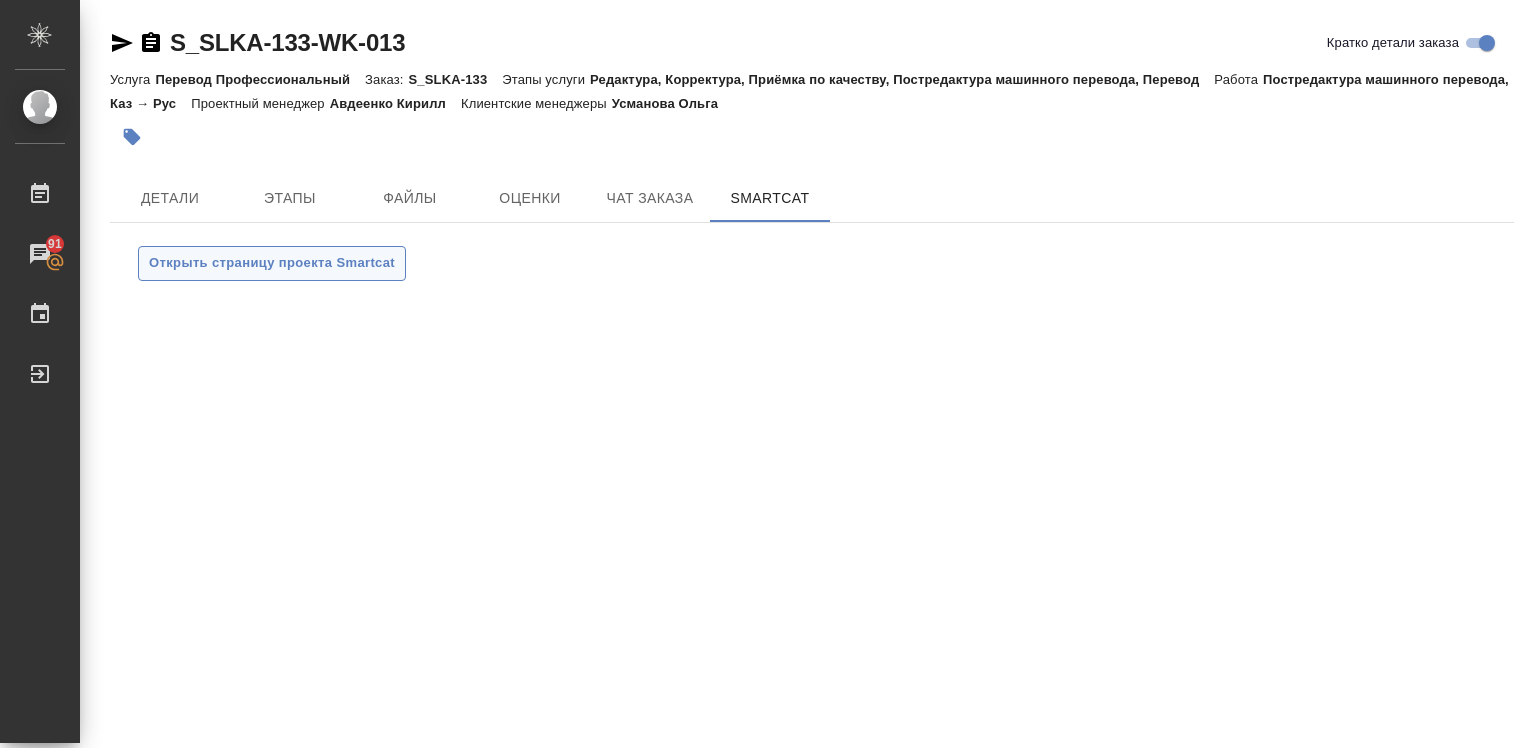 click on "Открыть страницу проекта Smartcat" at bounding box center (272, 263) 